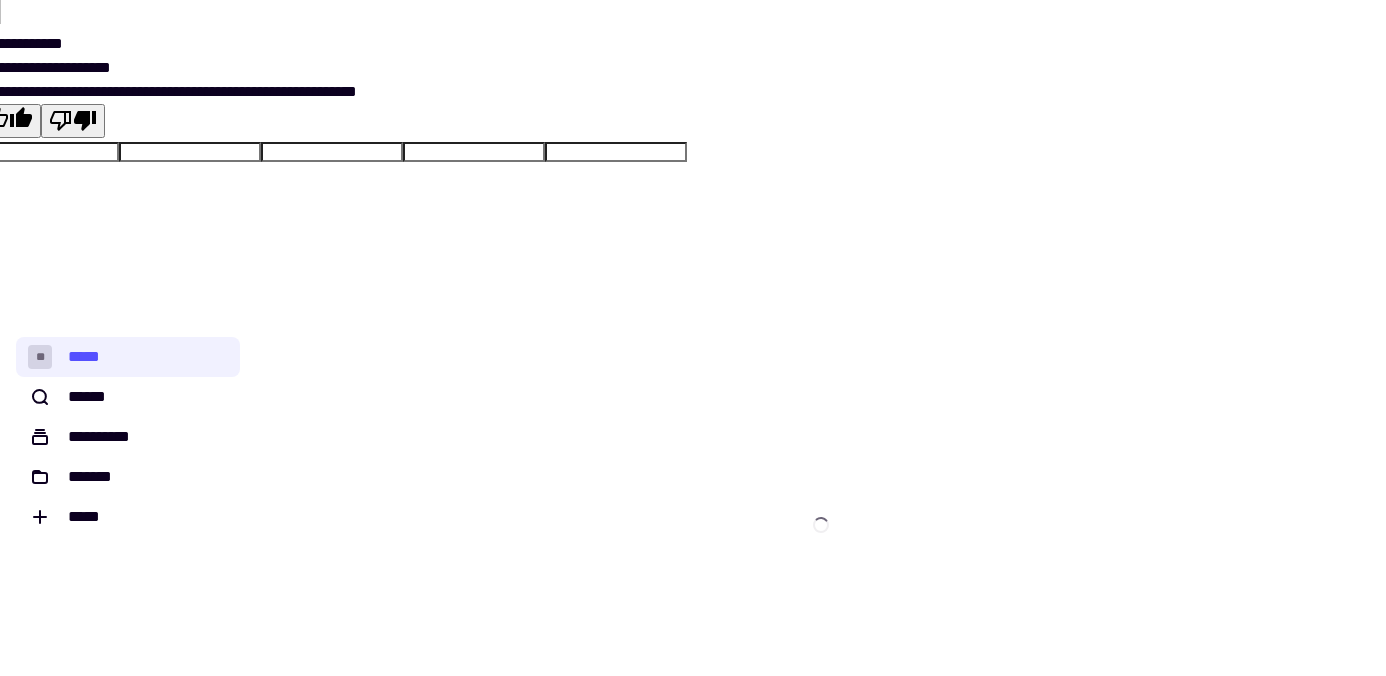 scroll, scrollTop: 0, scrollLeft: 0, axis: both 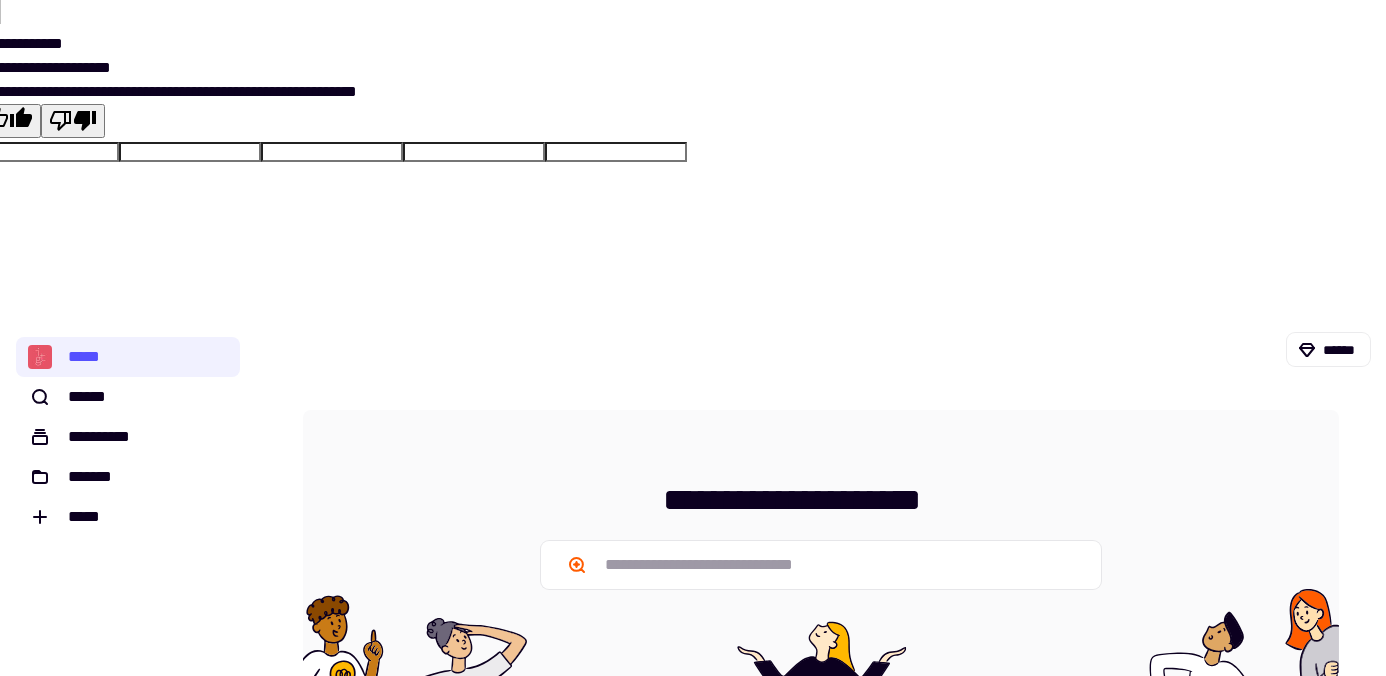 click on "**********" 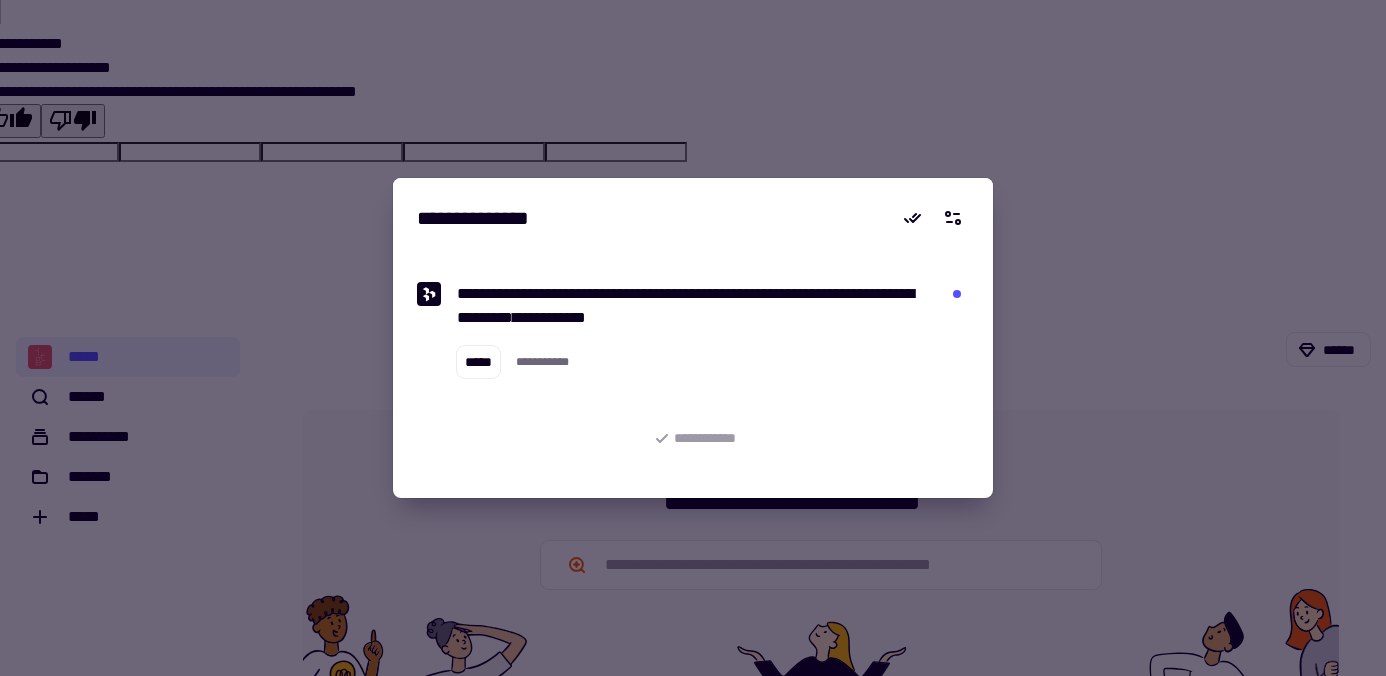 click at bounding box center (693, 338) 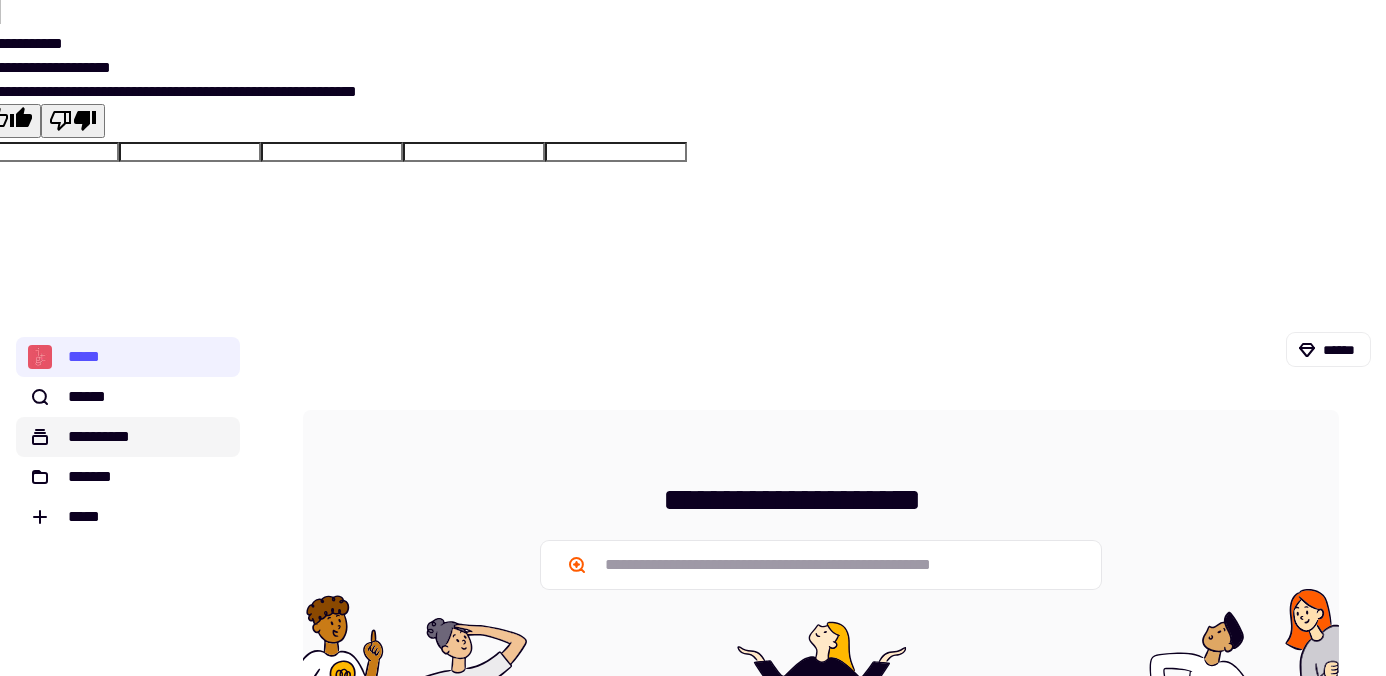 click on "**********" 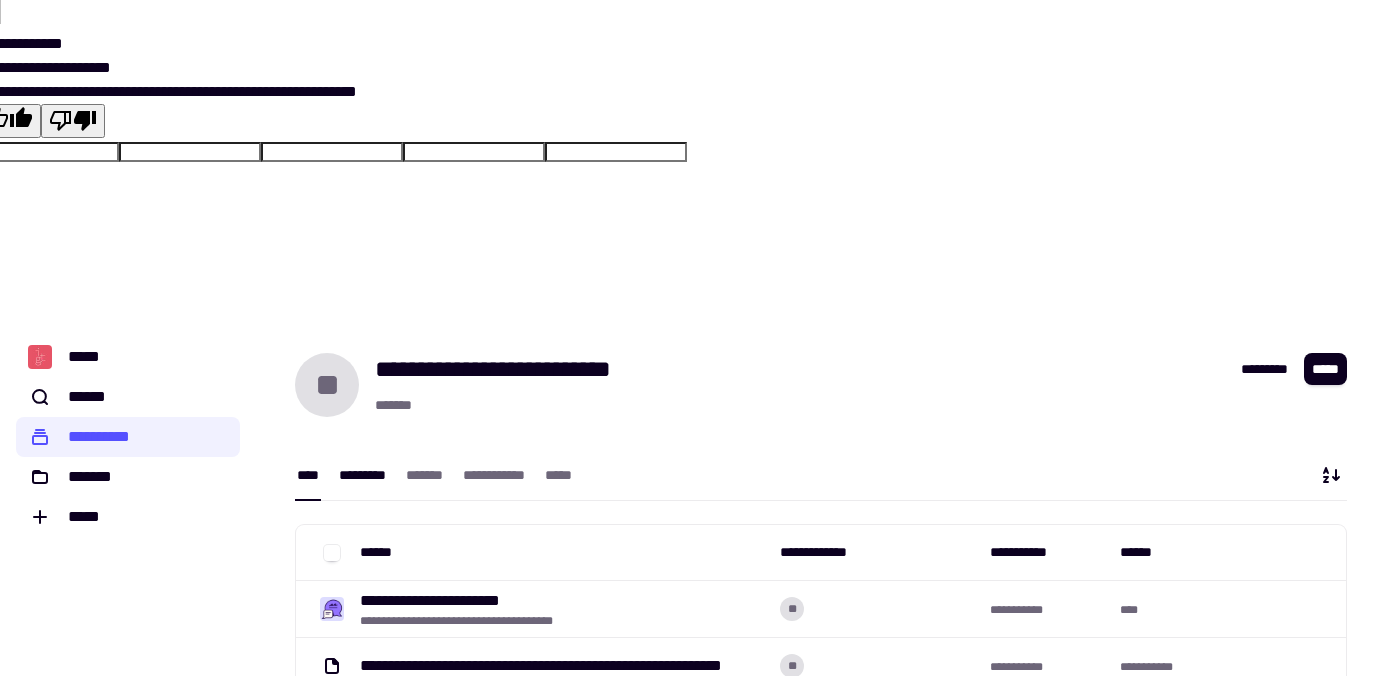 click on "*********" at bounding box center [362, 475] 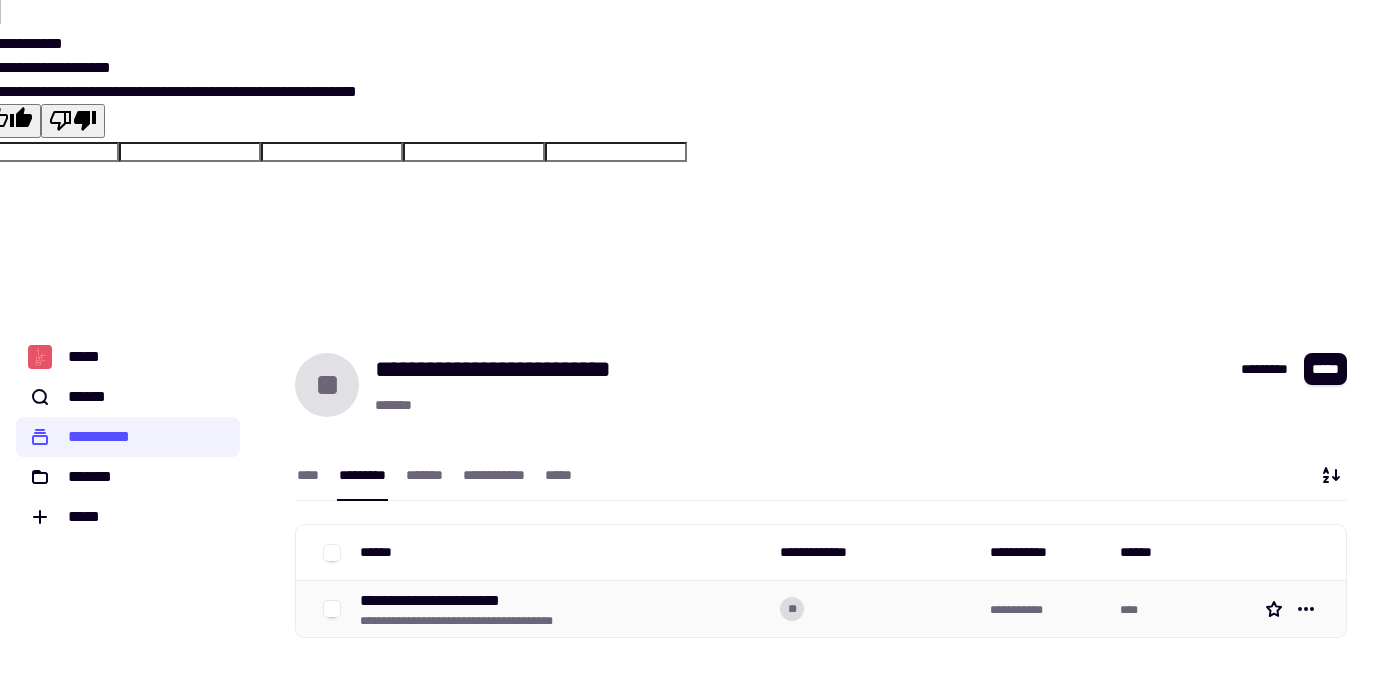 click on "**********" at bounding box center (456, 621) 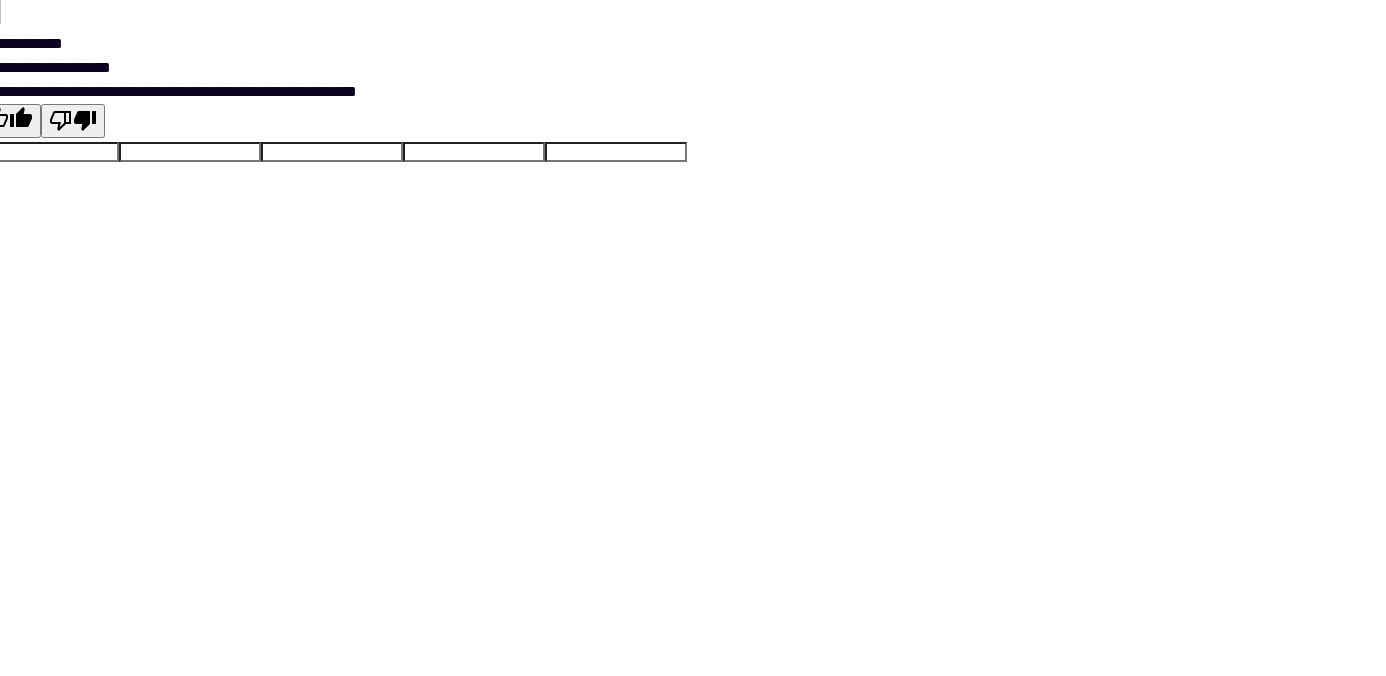 click at bounding box center [693, 659] 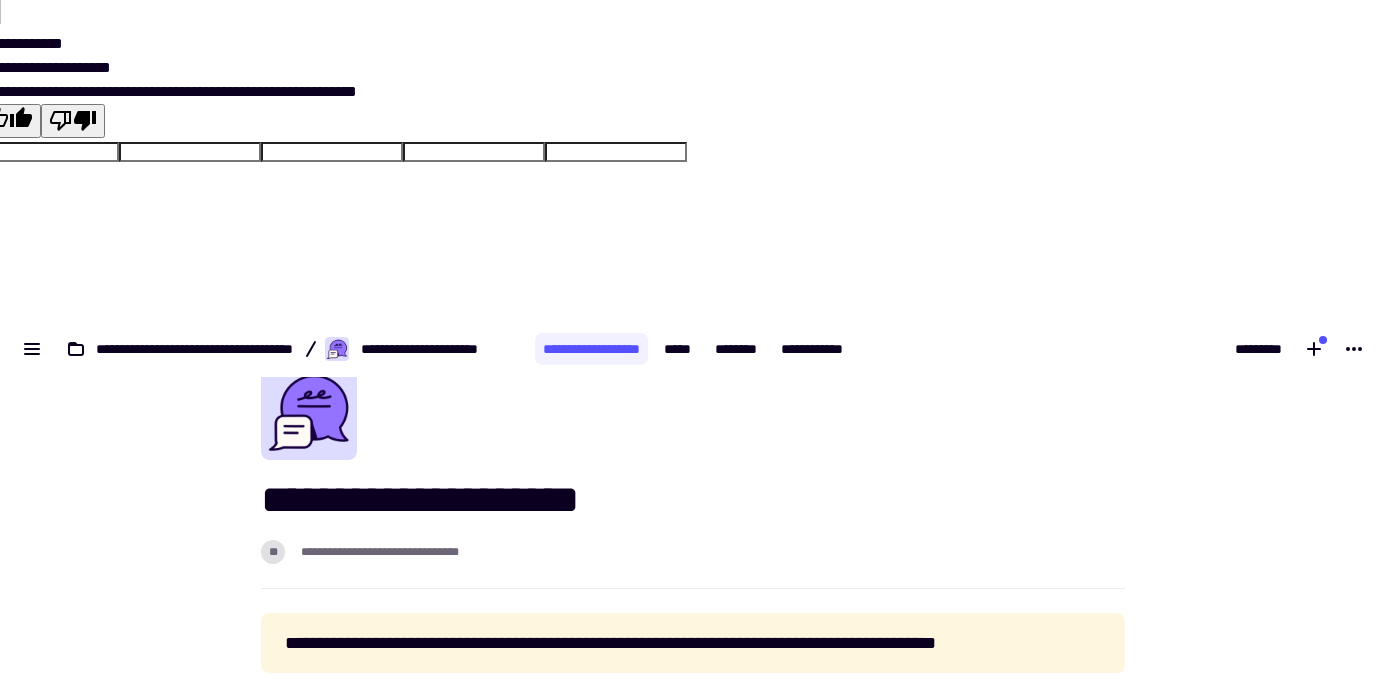 scroll, scrollTop: 80, scrollLeft: 0, axis: vertical 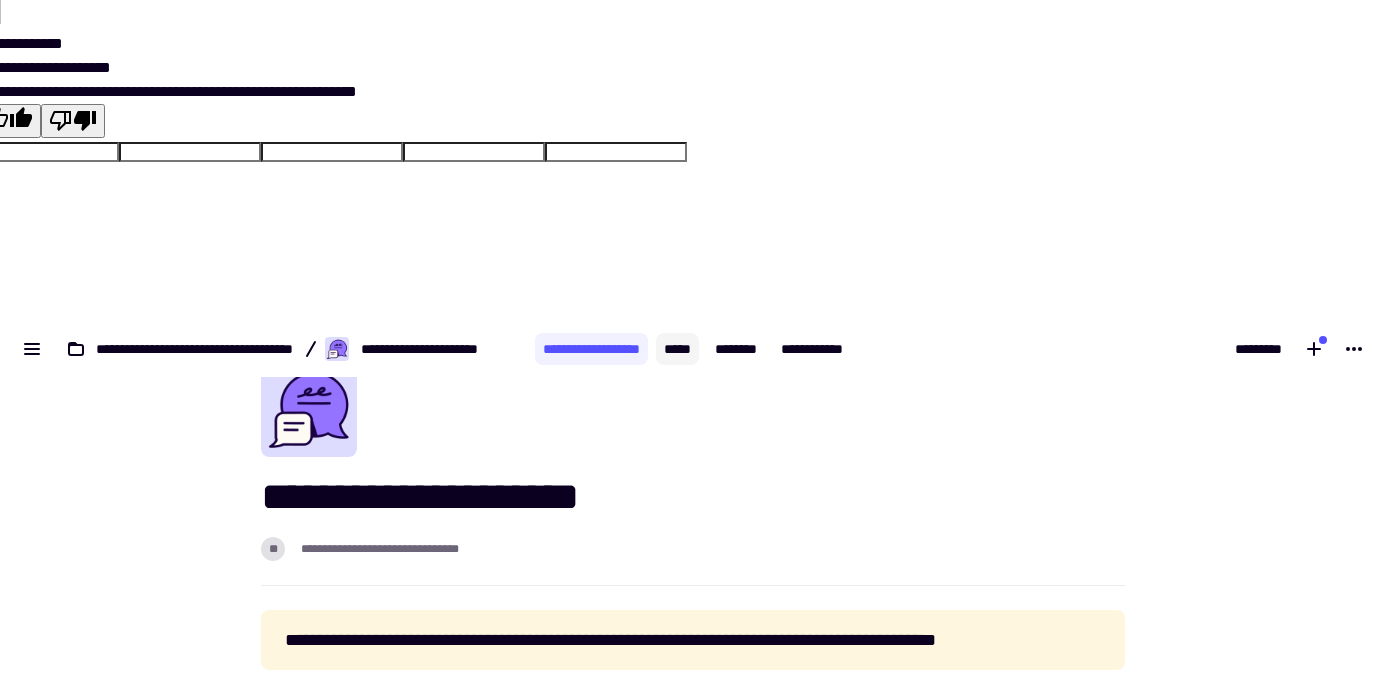 click on "*****" 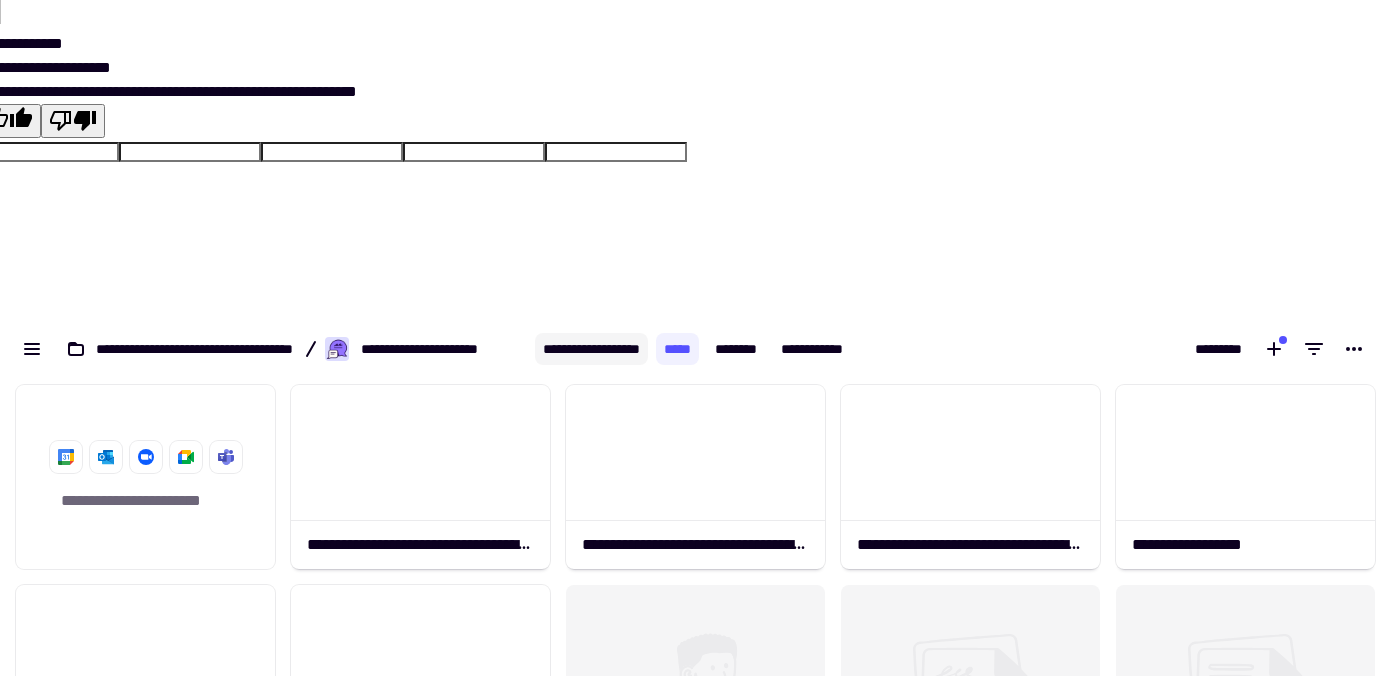 scroll, scrollTop: 16, scrollLeft: 16, axis: both 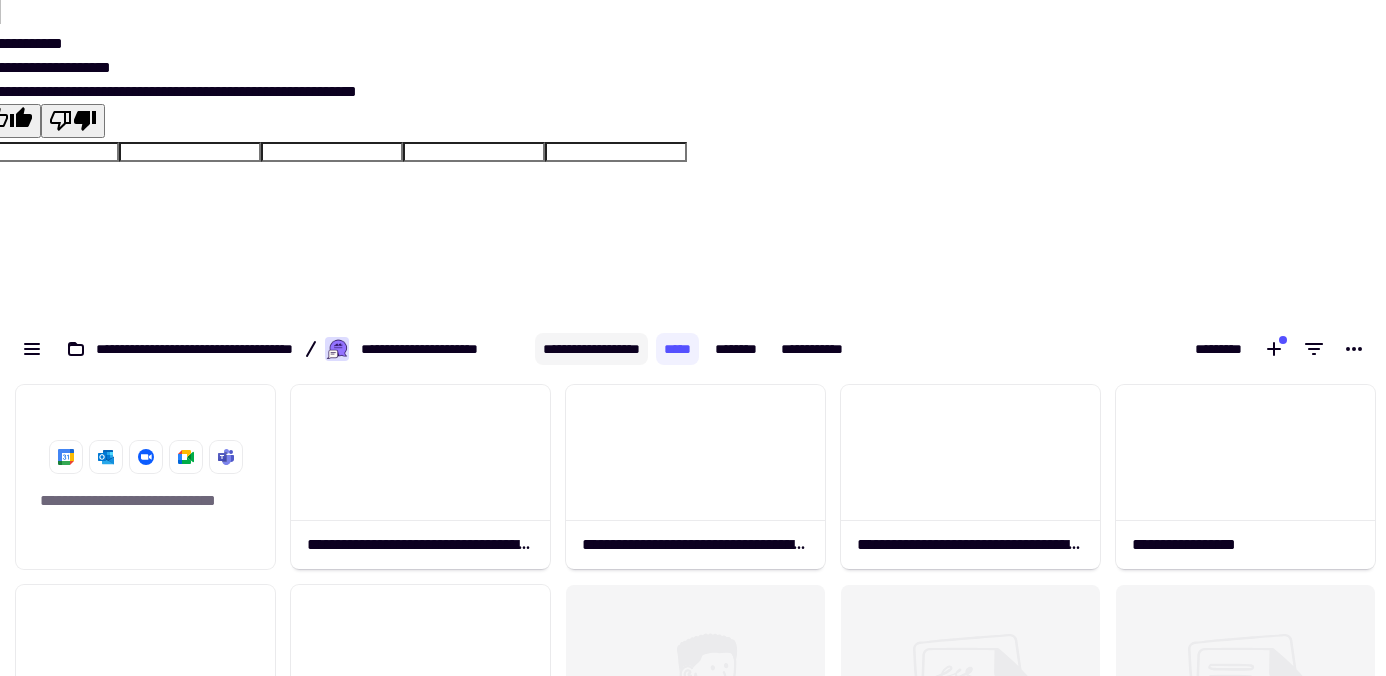 click on "**********" 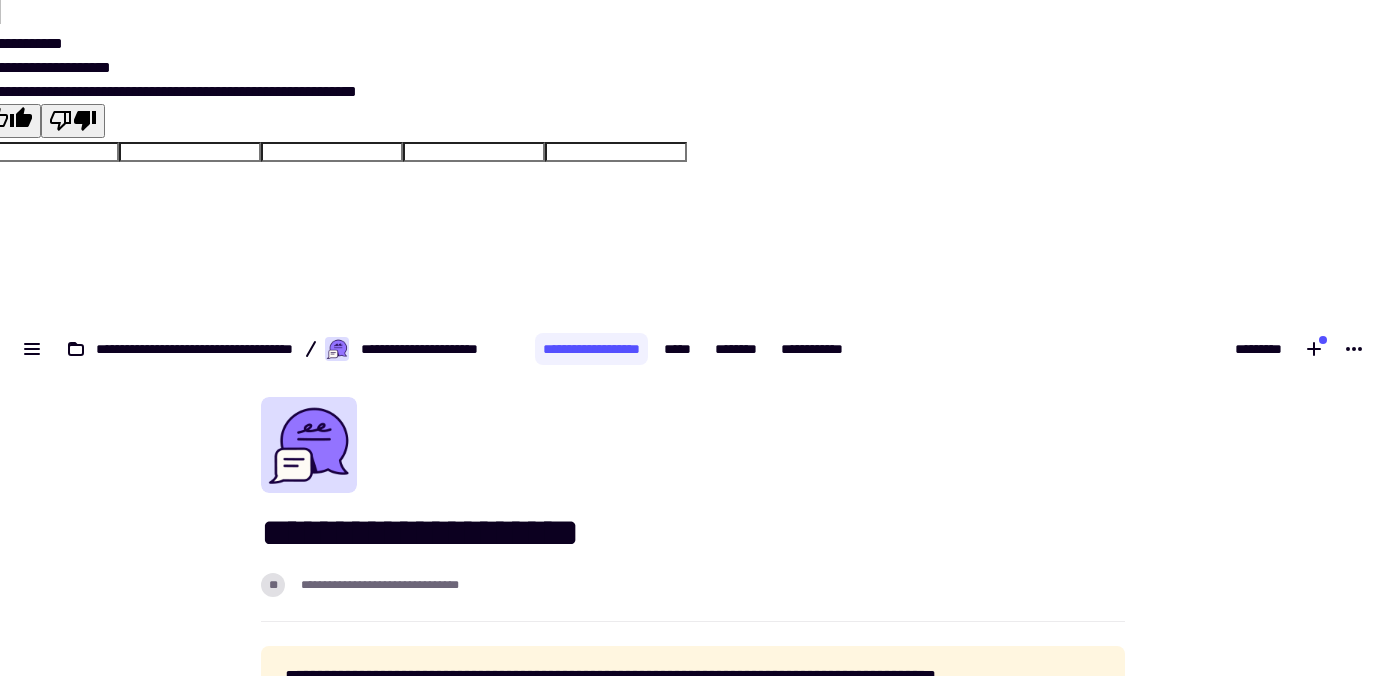 scroll, scrollTop: 0, scrollLeft: 0, axis: both 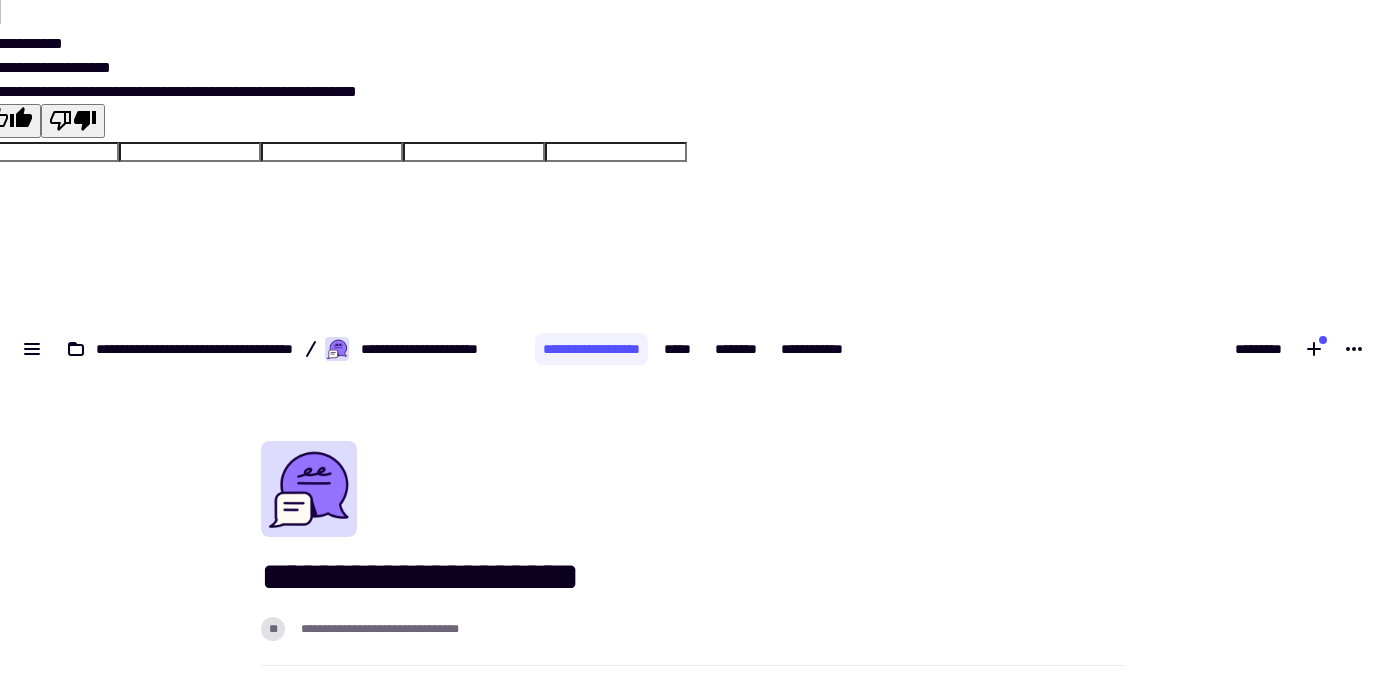 click 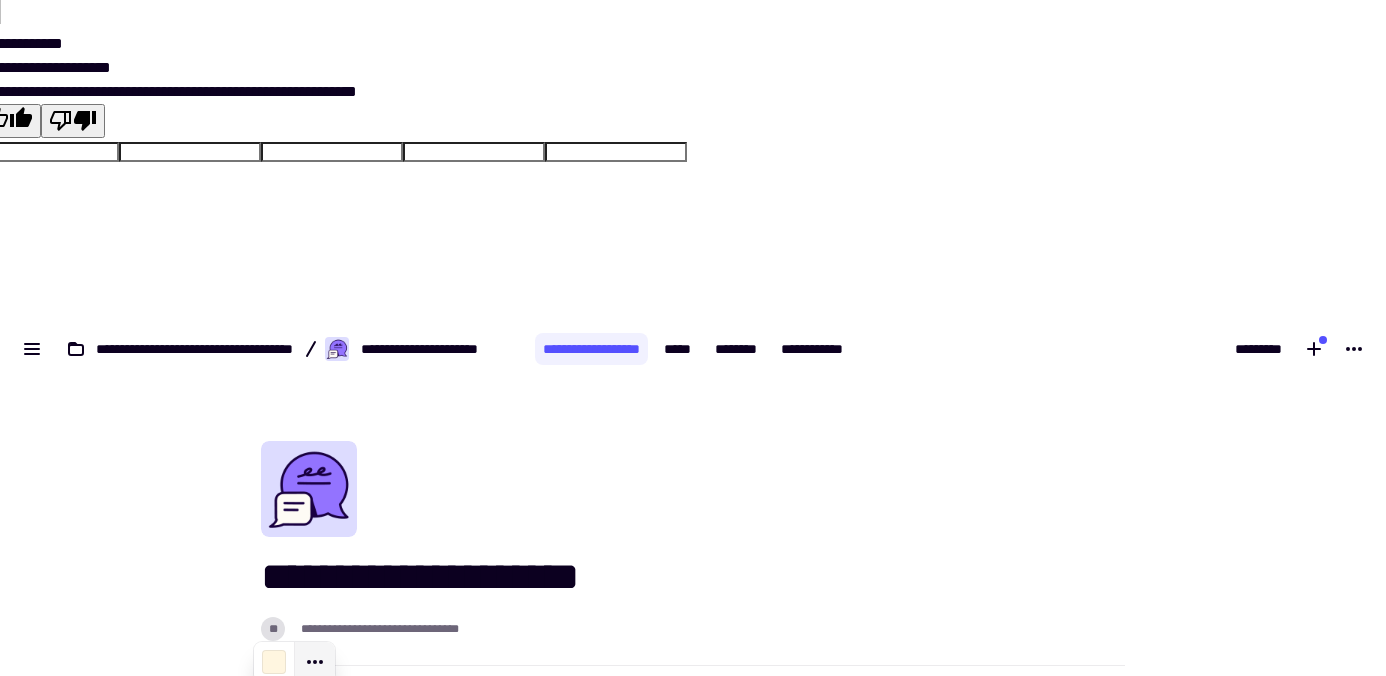 click 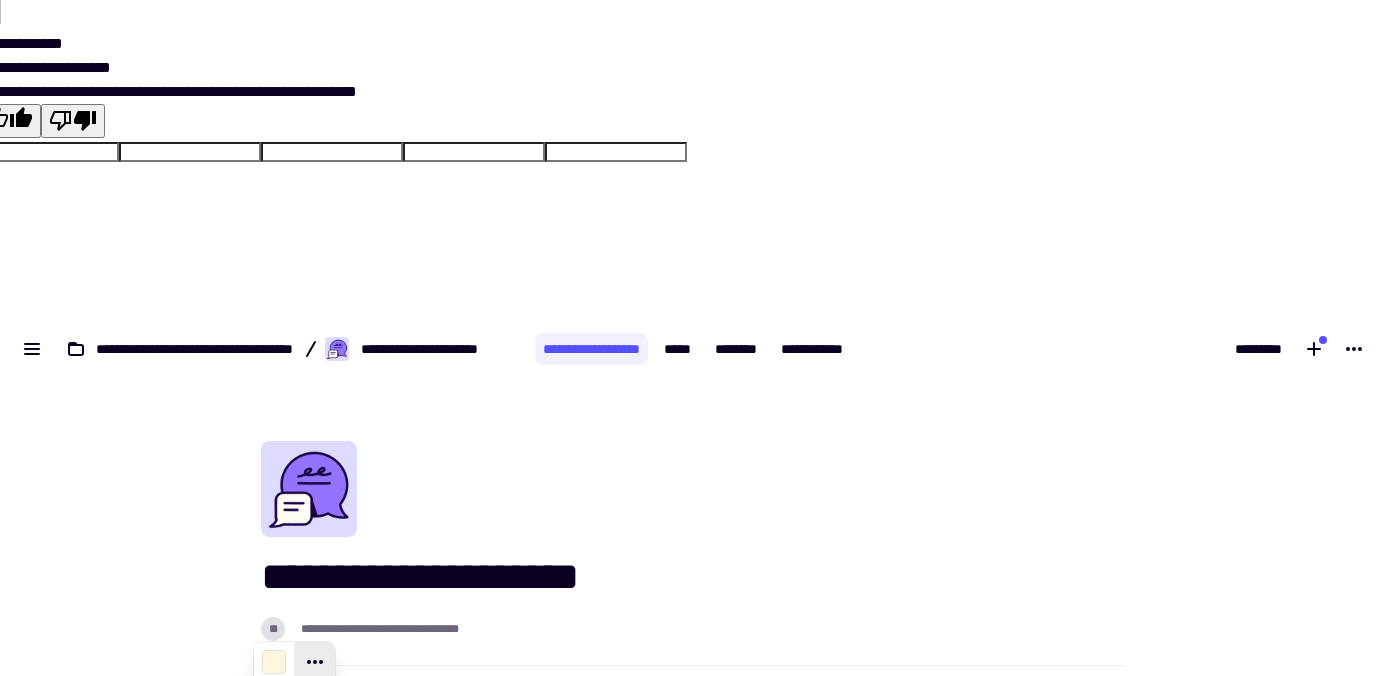 click on "**********" at bounding box center (693, 1046) 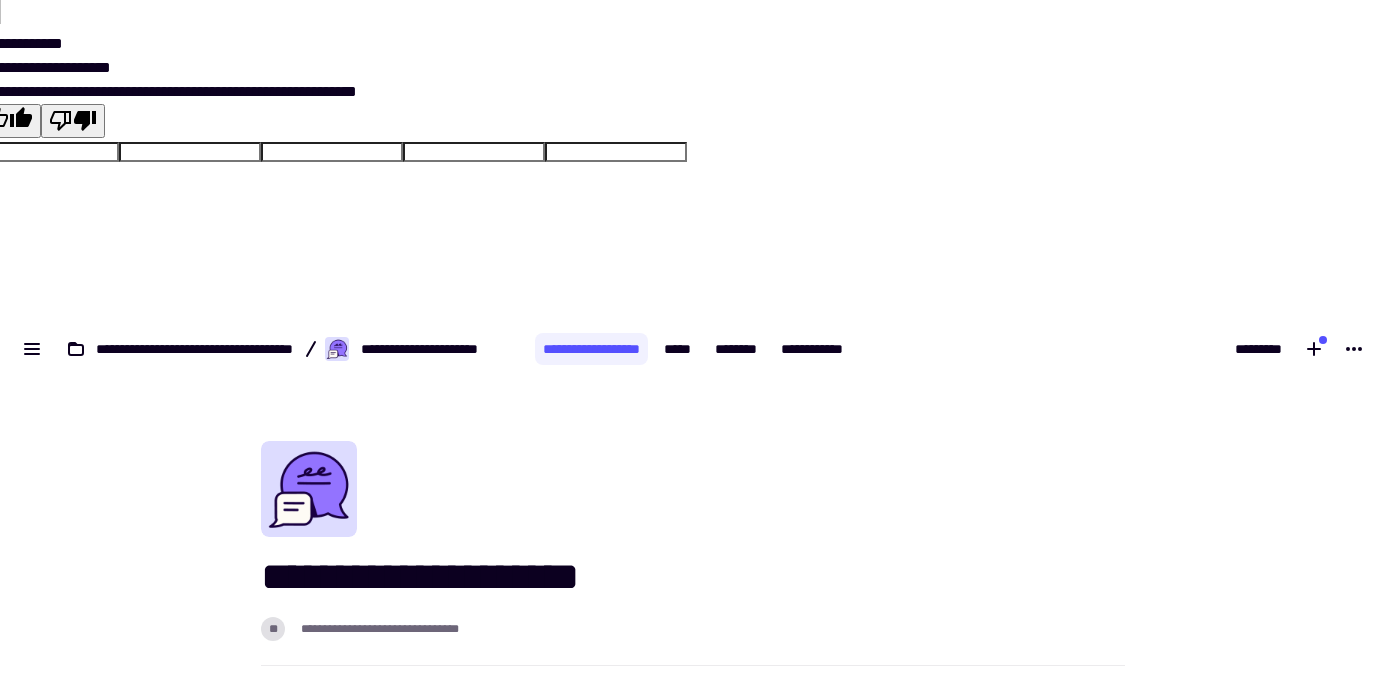 click on "**********" at bounding box center [693, 577] 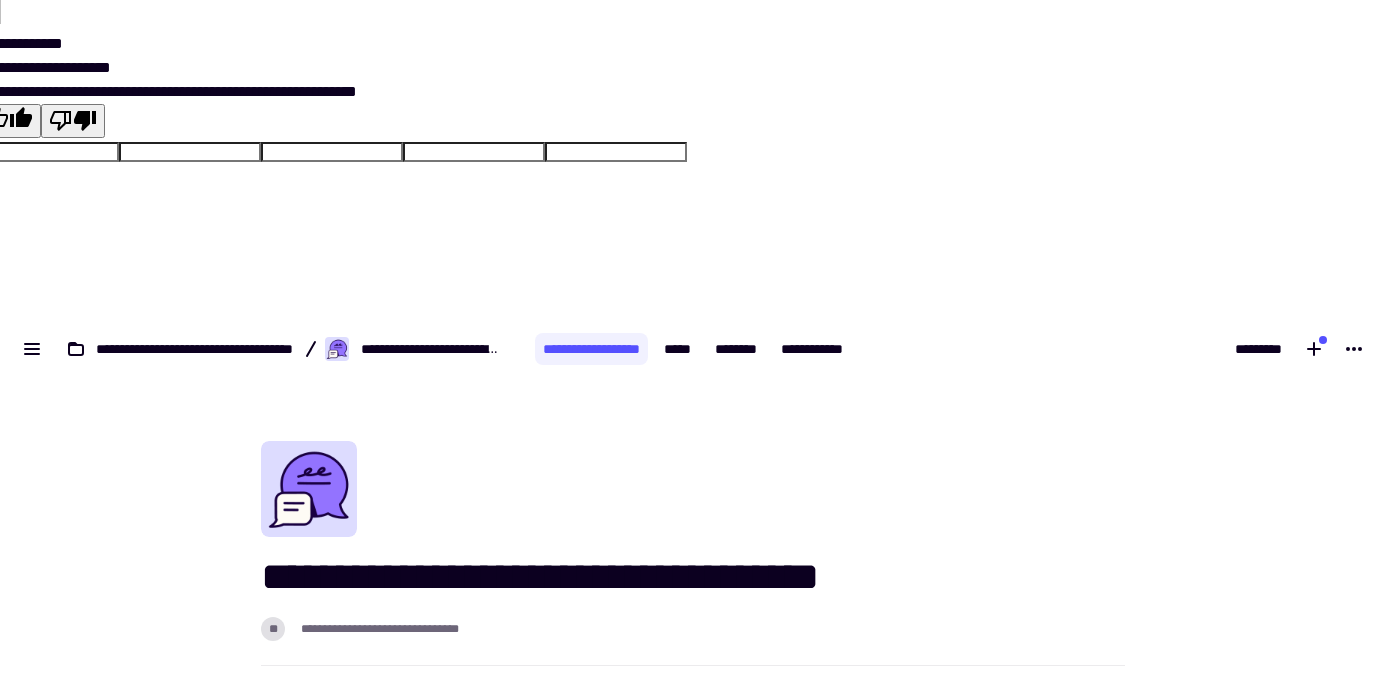 type on "**********" 